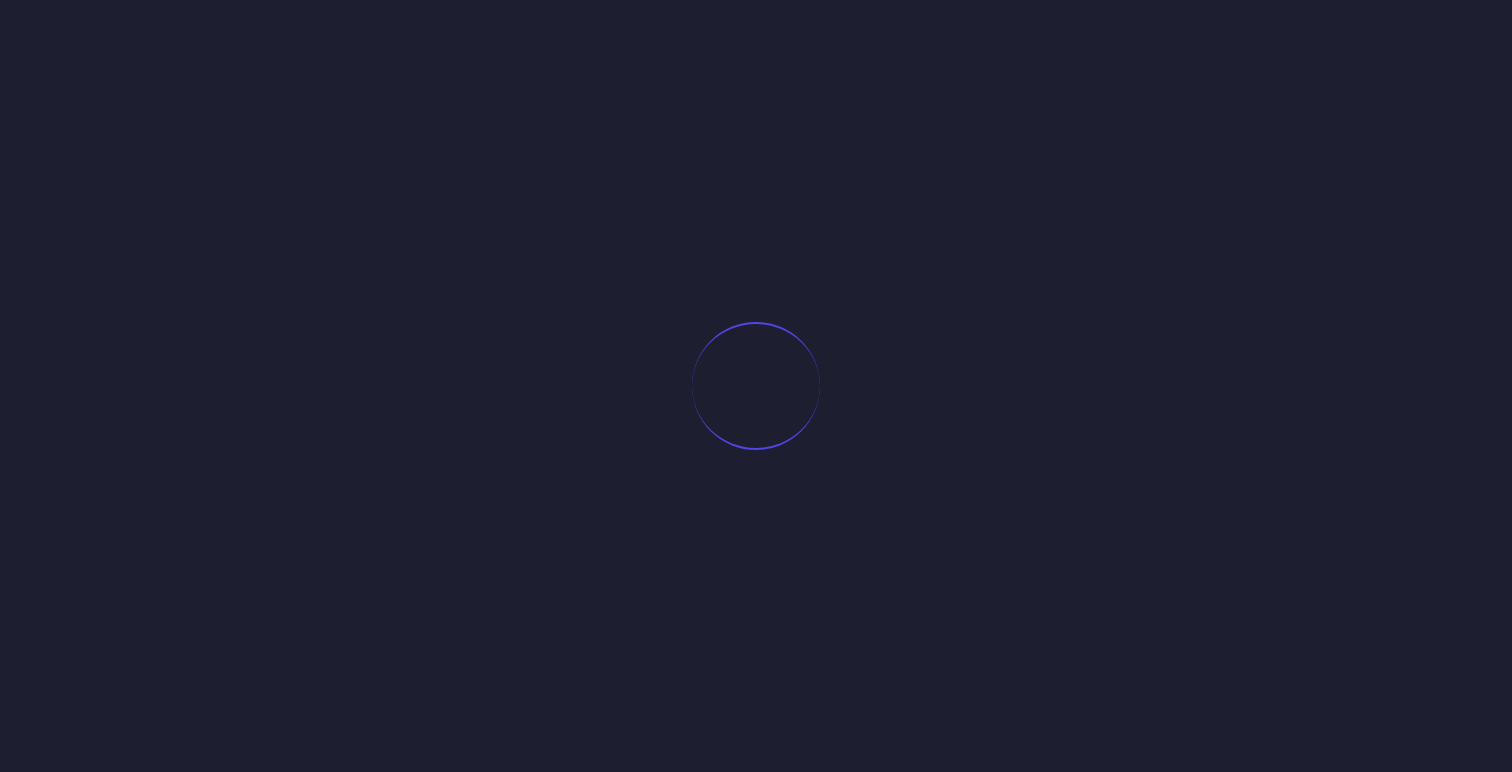 scroll, scrollTop: 0, scrollLeft: 0, axis: both 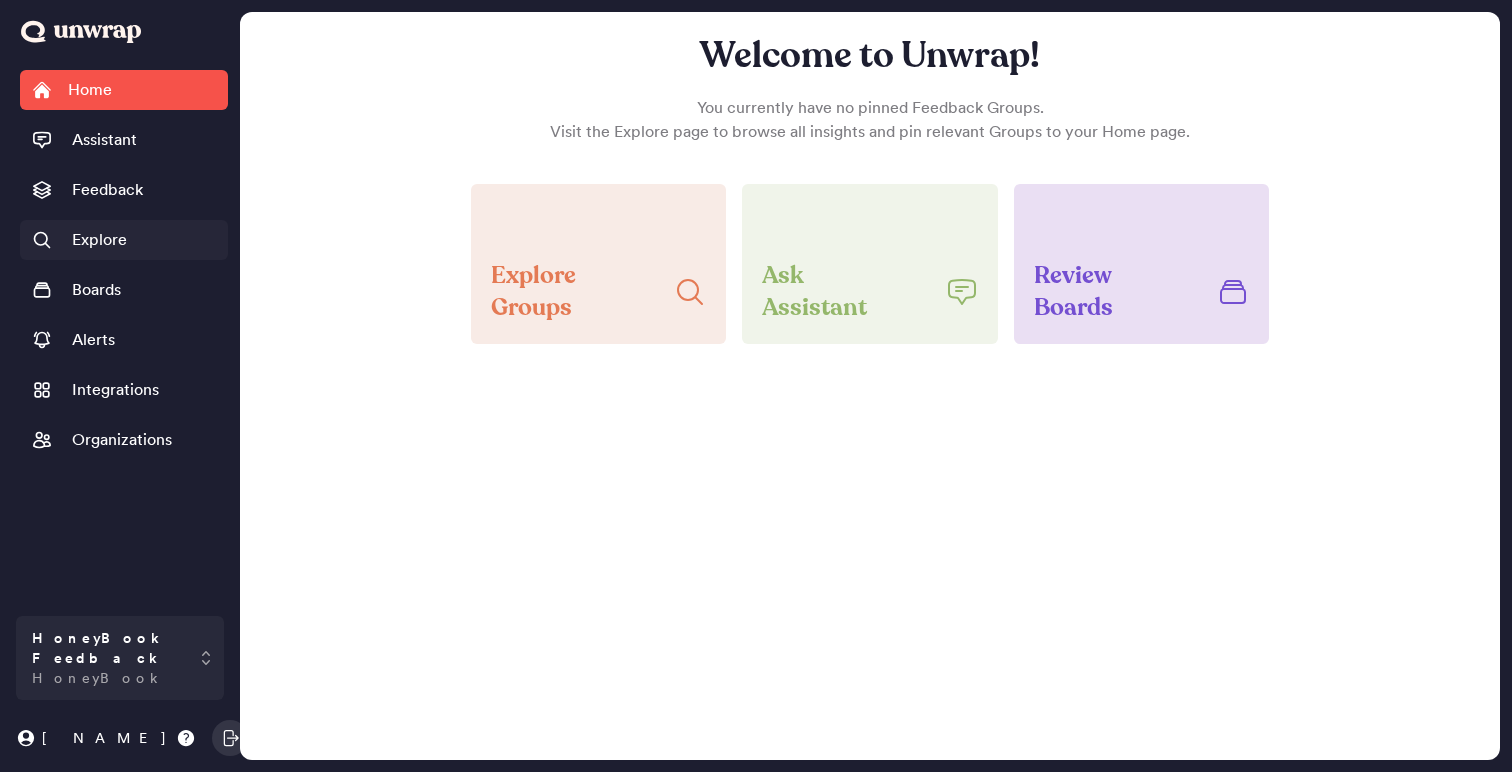click on "Explore" at bounding box center (99, 240) 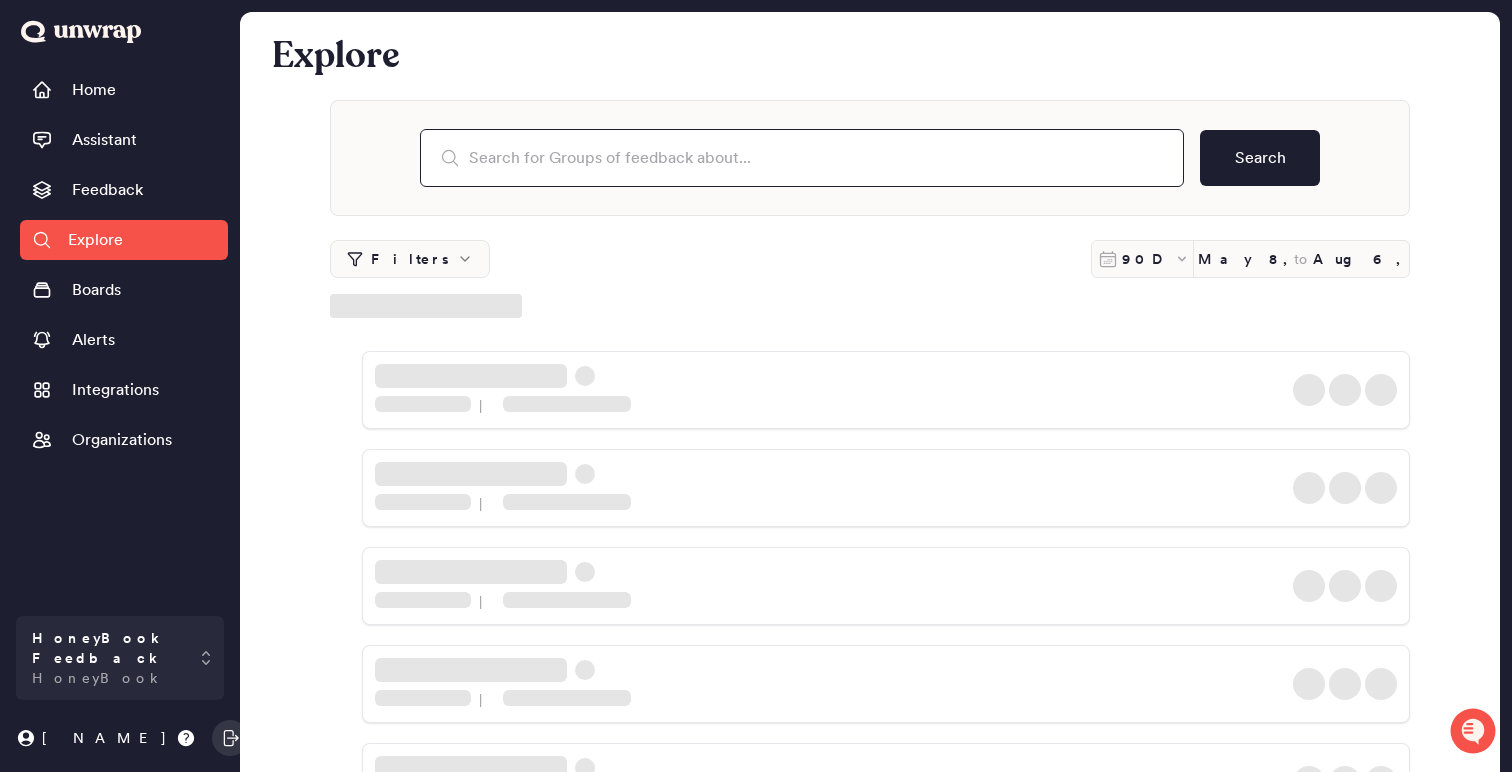 click at bounding box center [802, 158] 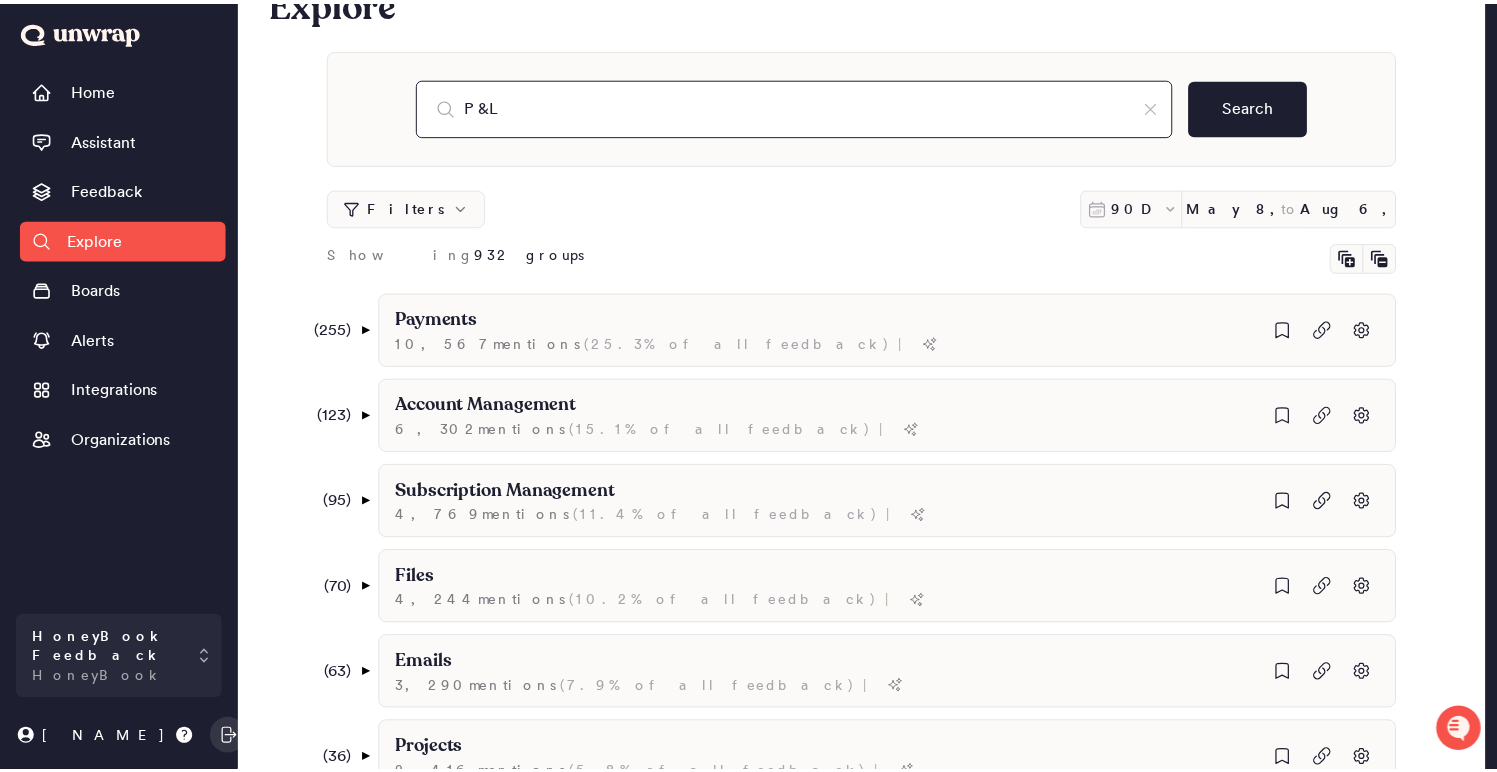 scroll, scrollTop: 0, scrollLeft: 0, axis: both 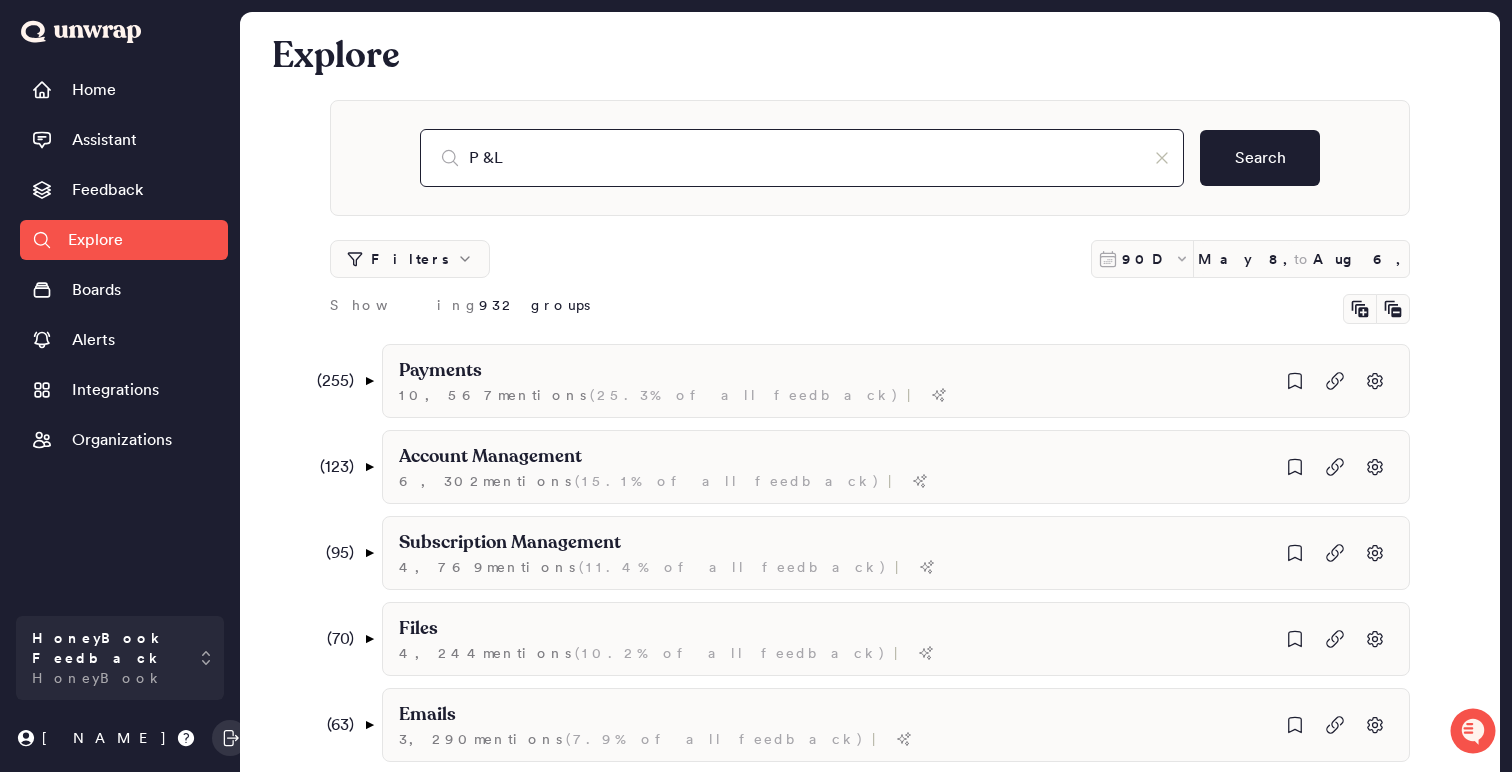 click on "P &L" at bounding box center (802, 158) 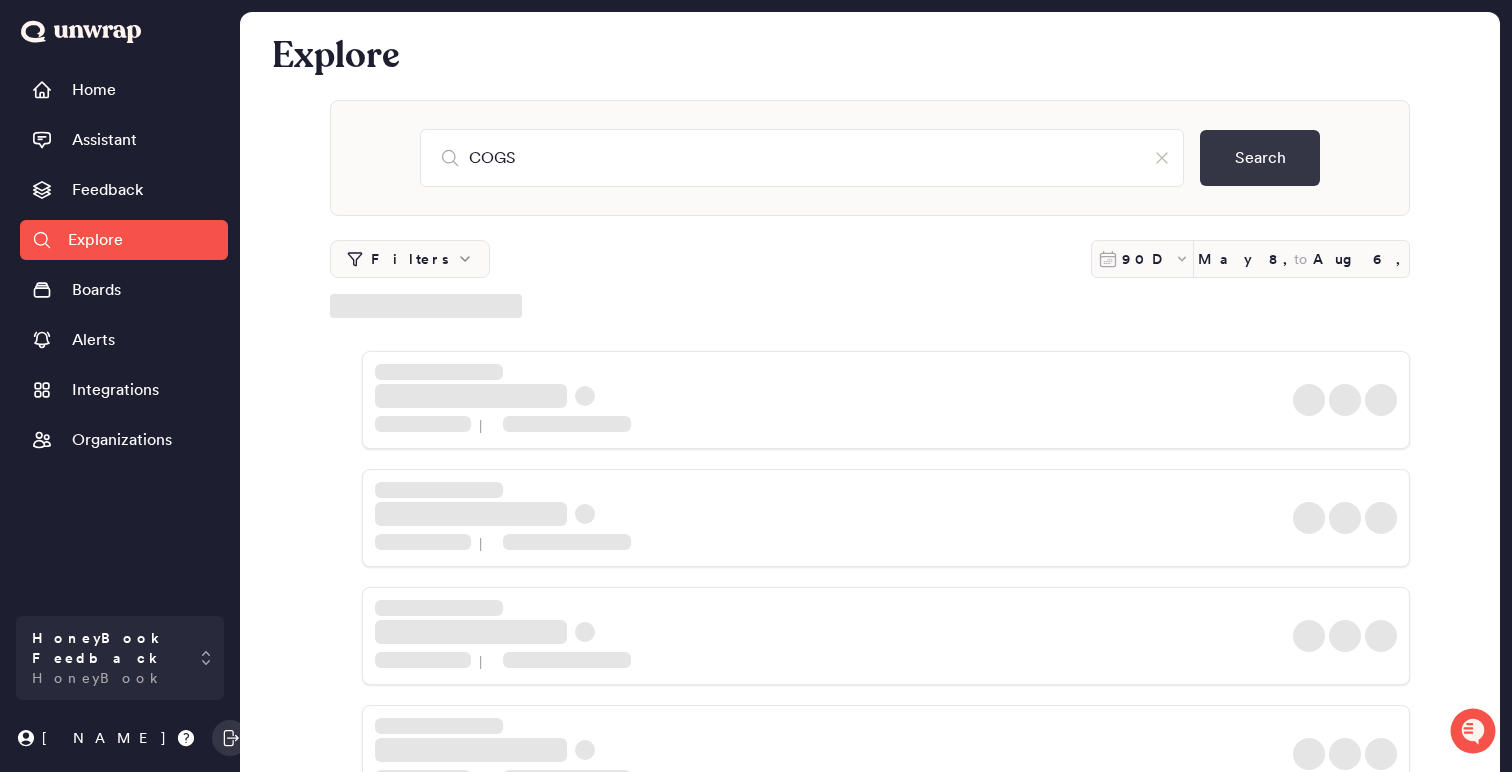 click on "Search" at bounding box center (1260, 158) 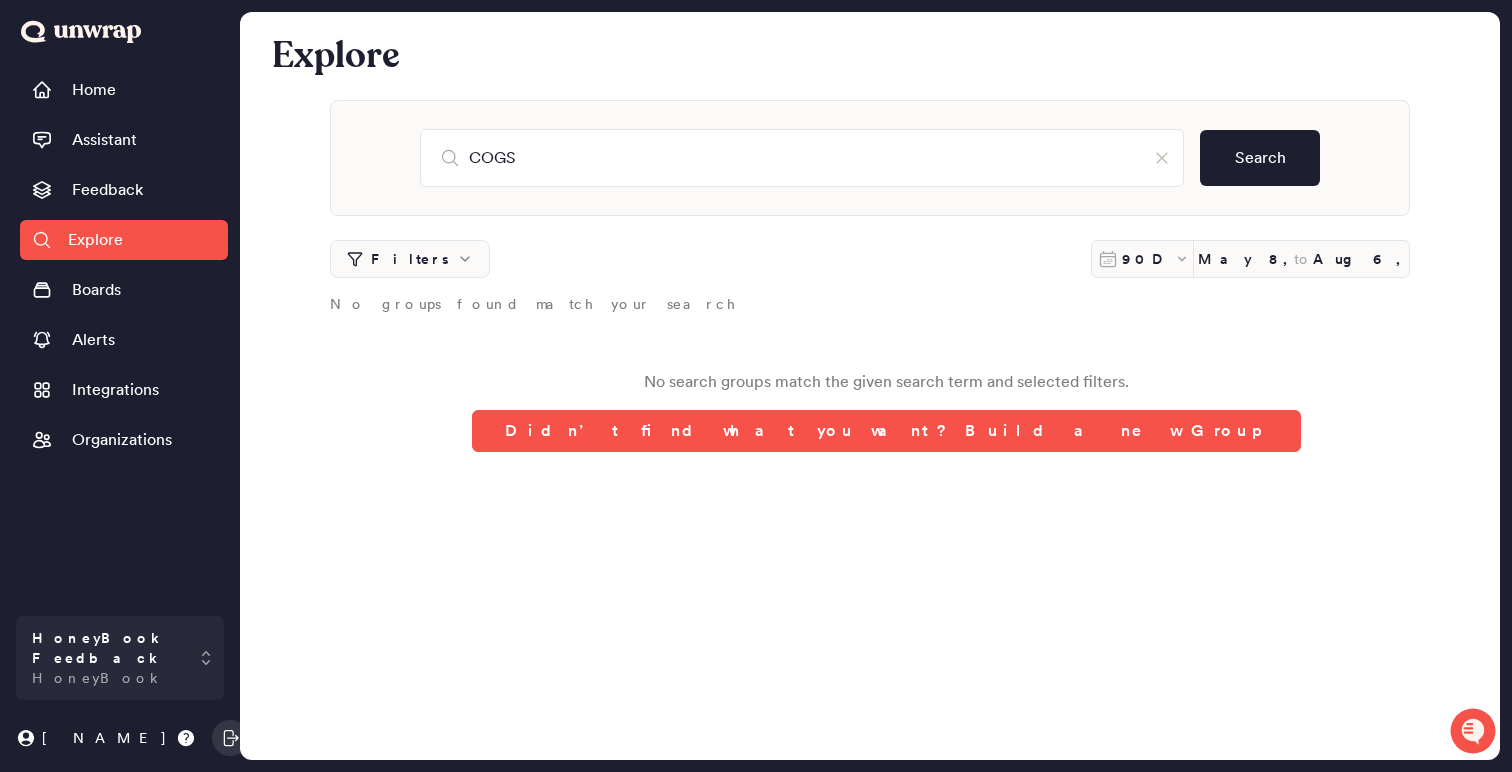 click on "COGS Search" at bounding box center (870, 158) 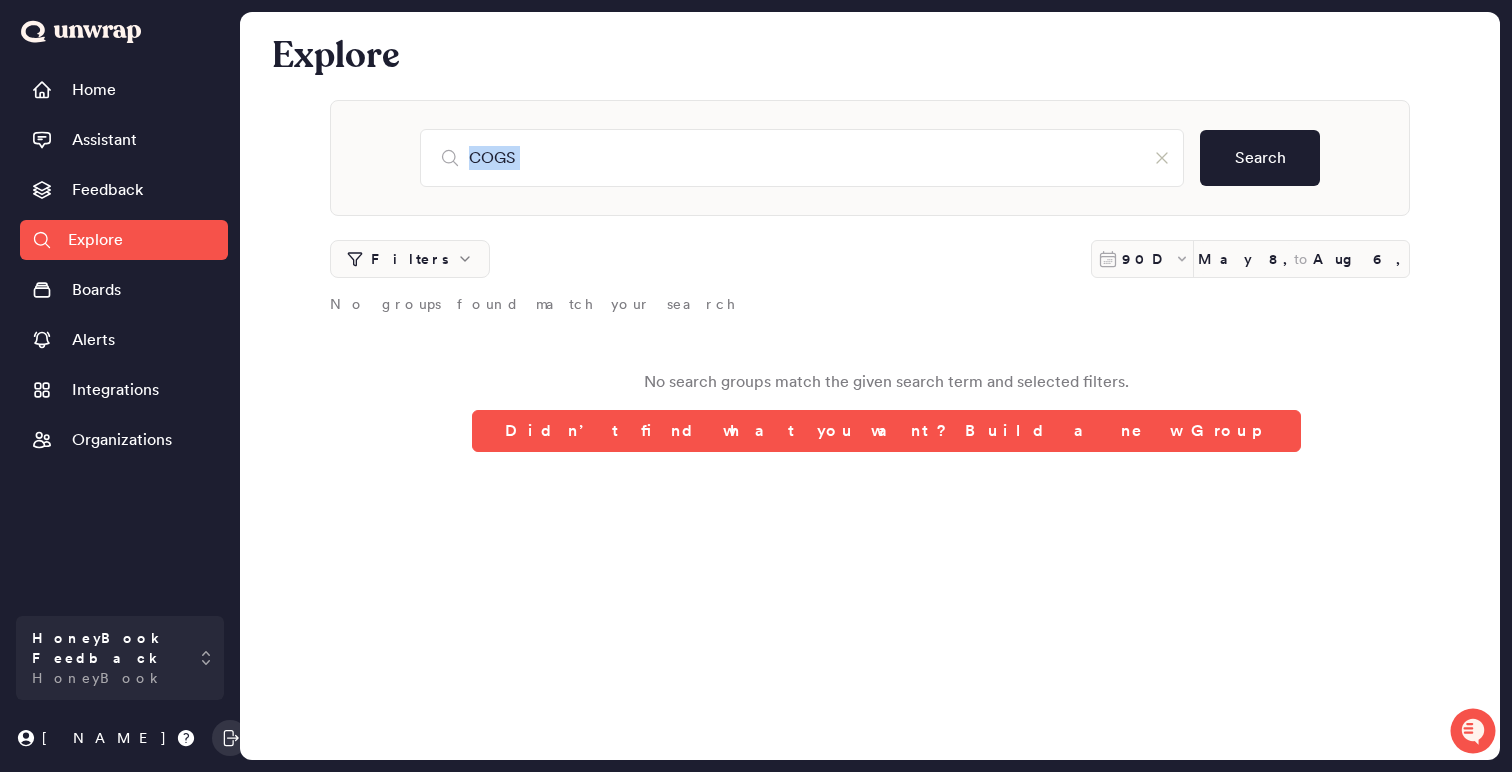 click on "COGS Search" at bounding box center (870, 158) 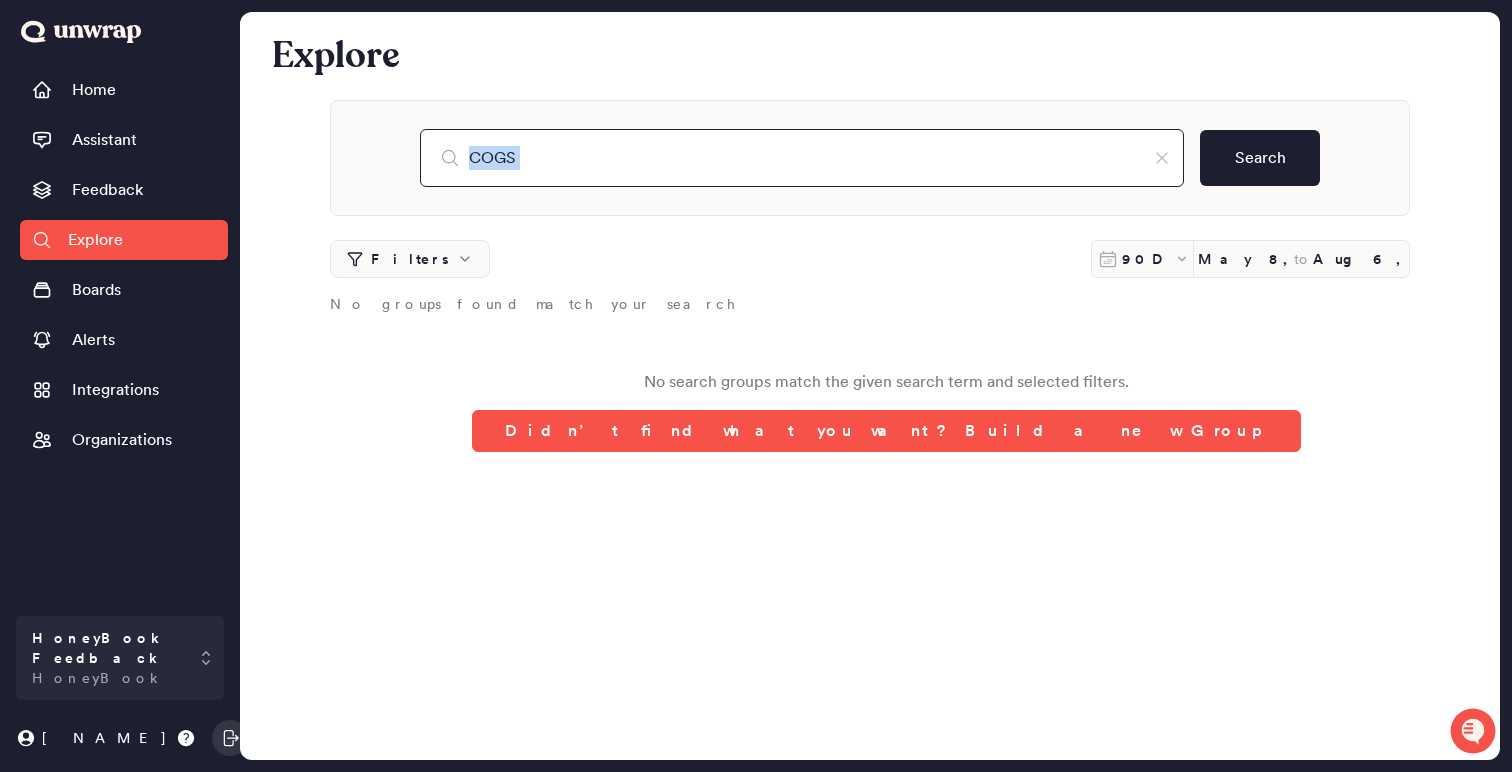 click on "COGS" at bounding box center [802, 158] 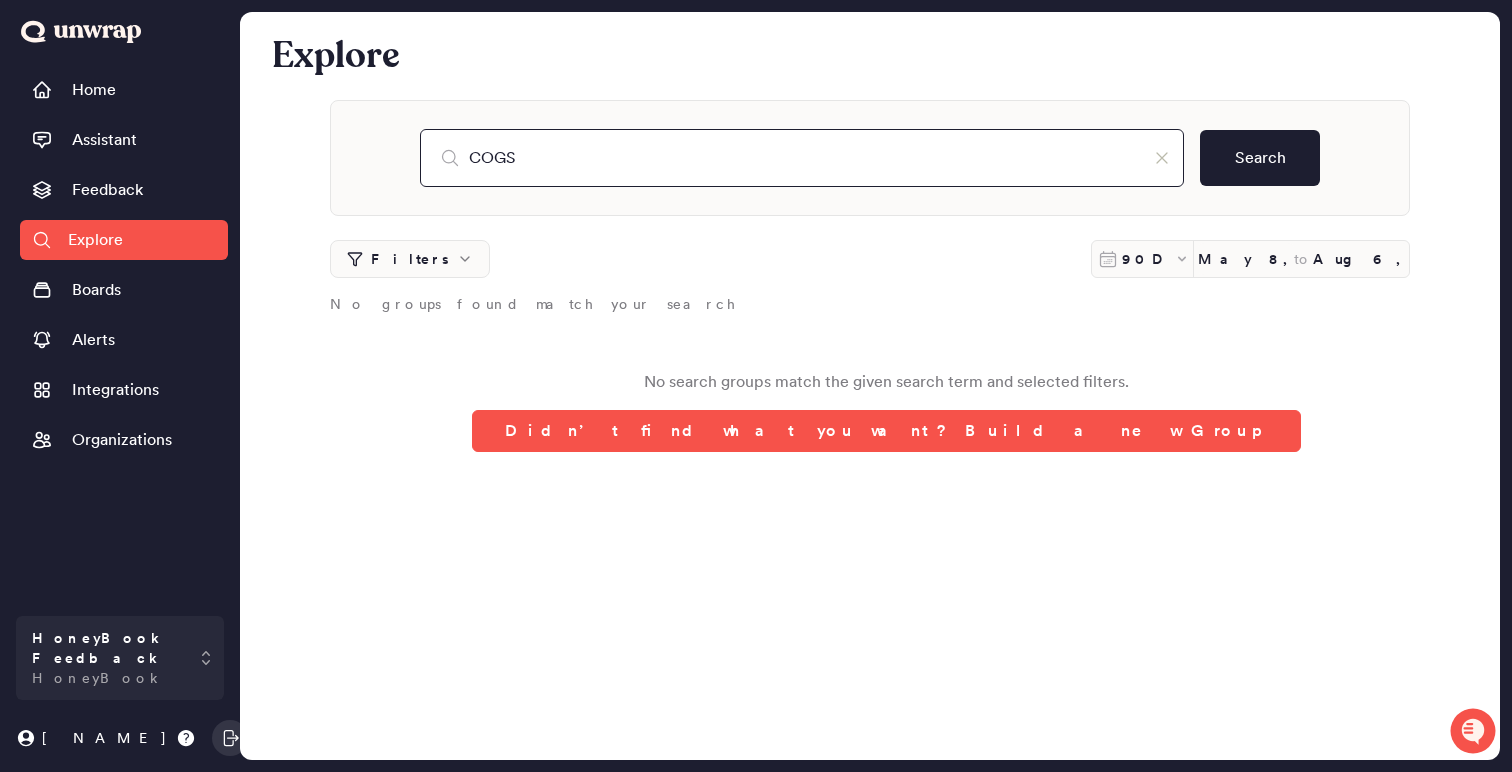 click on "COGS" at bounding box center (802, 158) 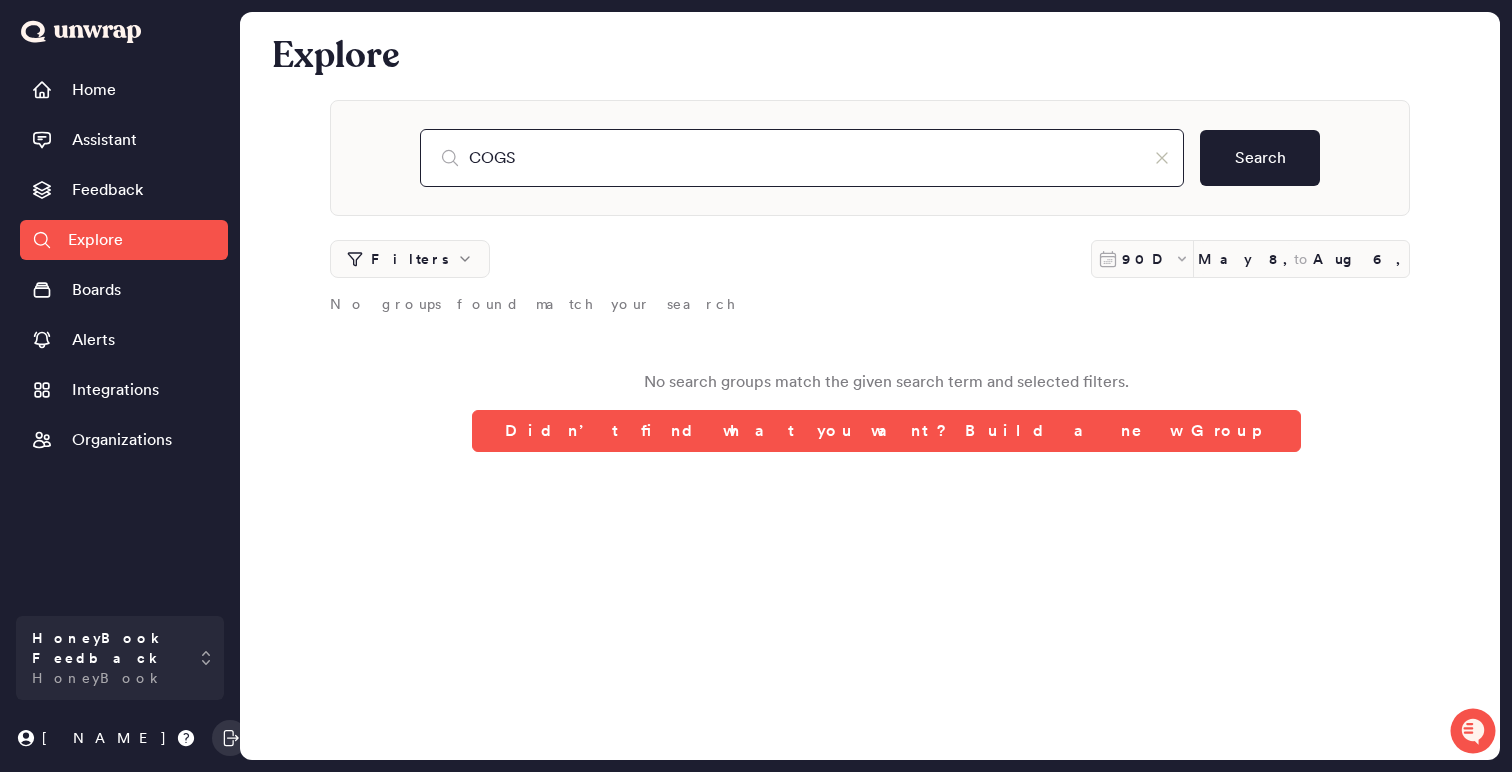 click on "COGS" at bounding box center (802, 158) 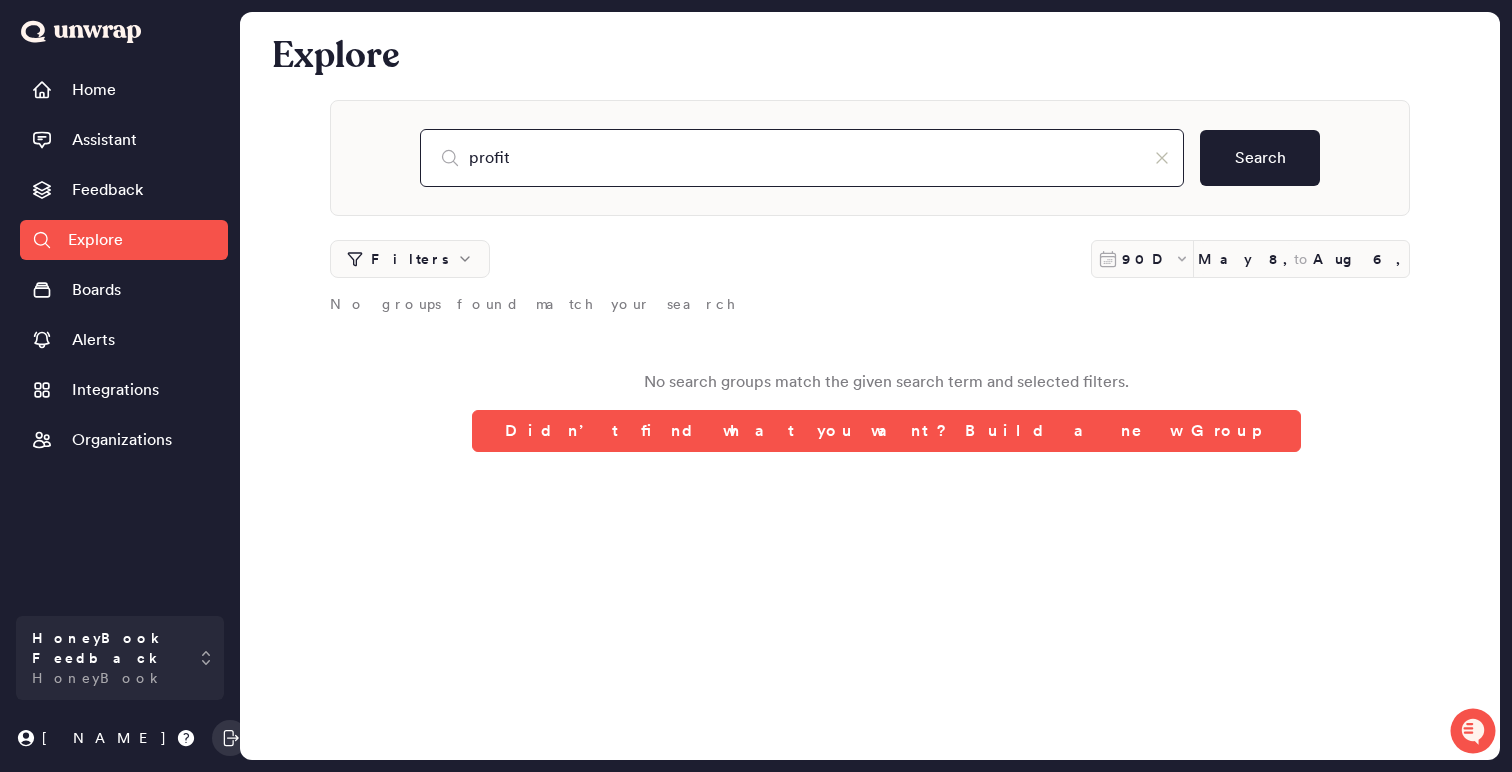 type on "profit" 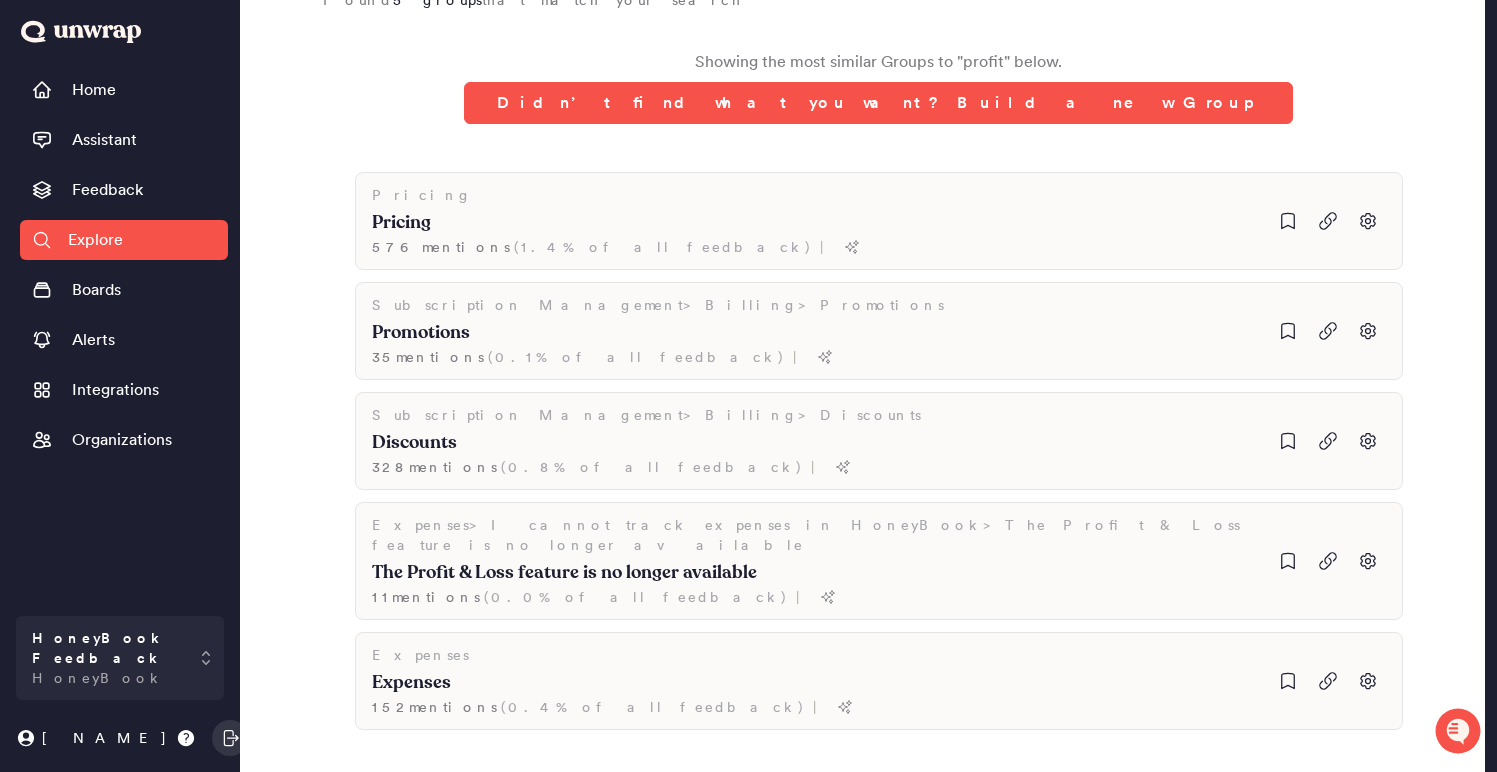 scroll, scrollTop: 318, scrollLeft: 0, axis: vertical 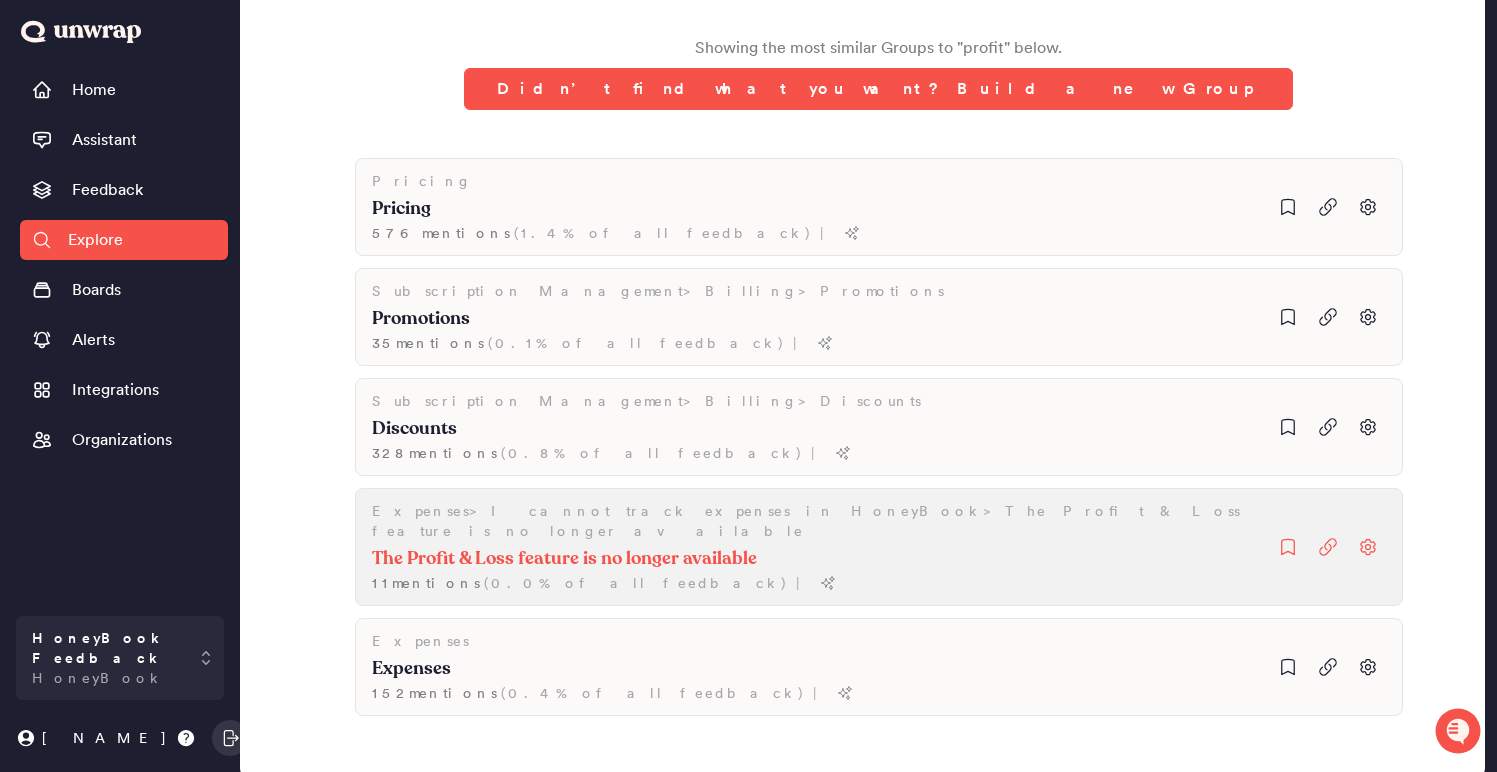 click on "The Profit & Loss feature is no longer available" at bounding box center [401, 209] 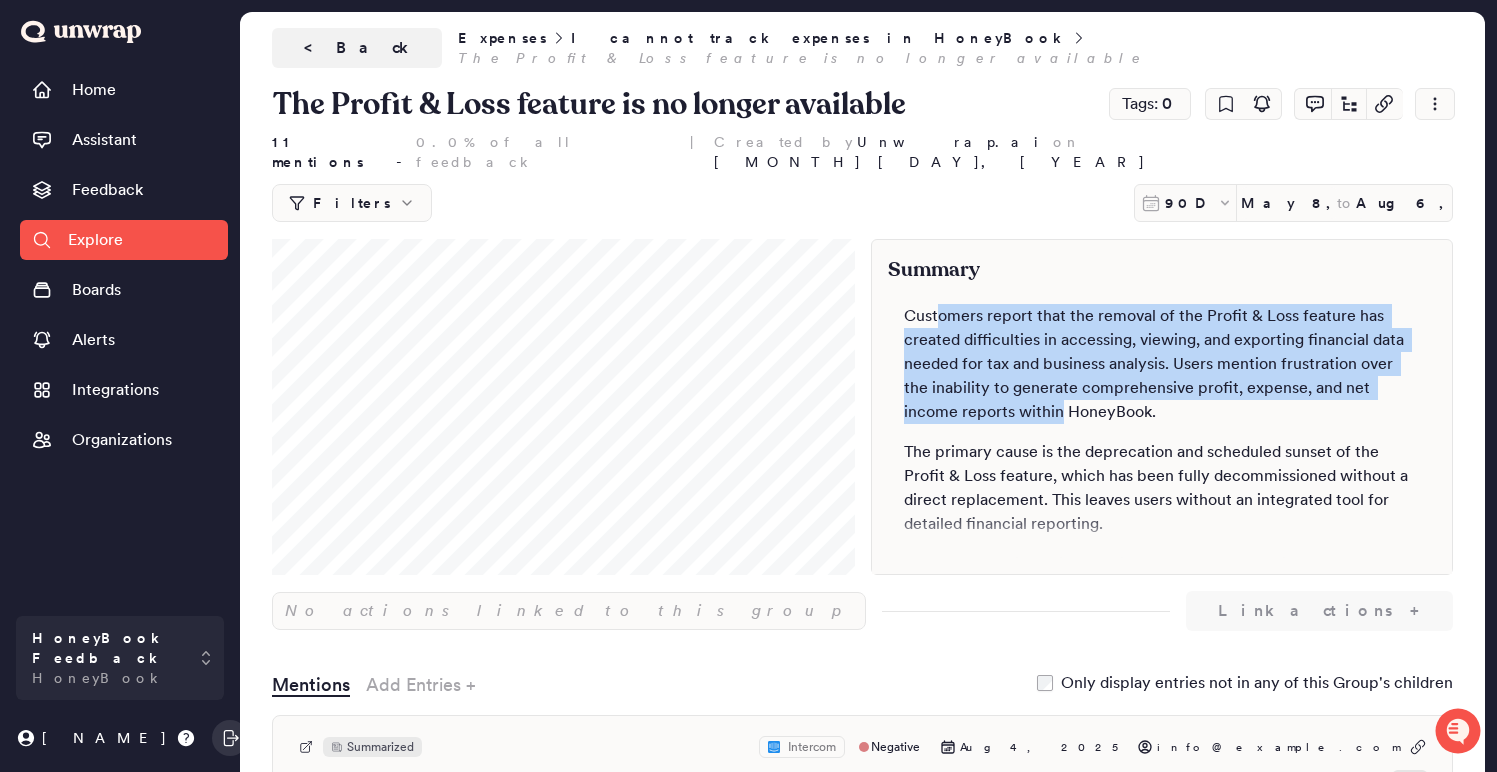 drag, startPoint x: 937, startPoint y: 301, endPoint x: 1056, endPoint y: 388, distance: 147.411 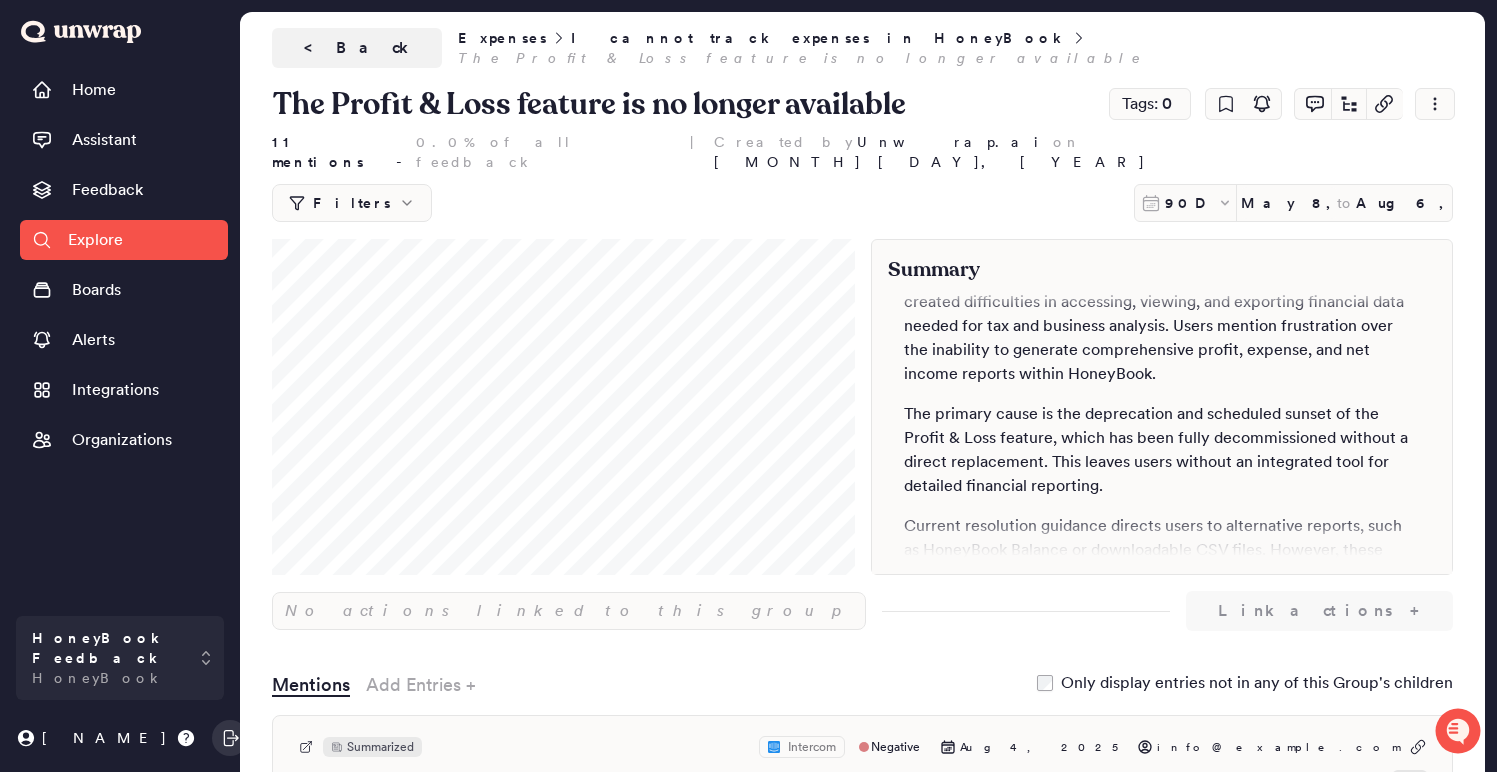 scroll, scrollTop: 0, scrollLeft: 0, axis: both 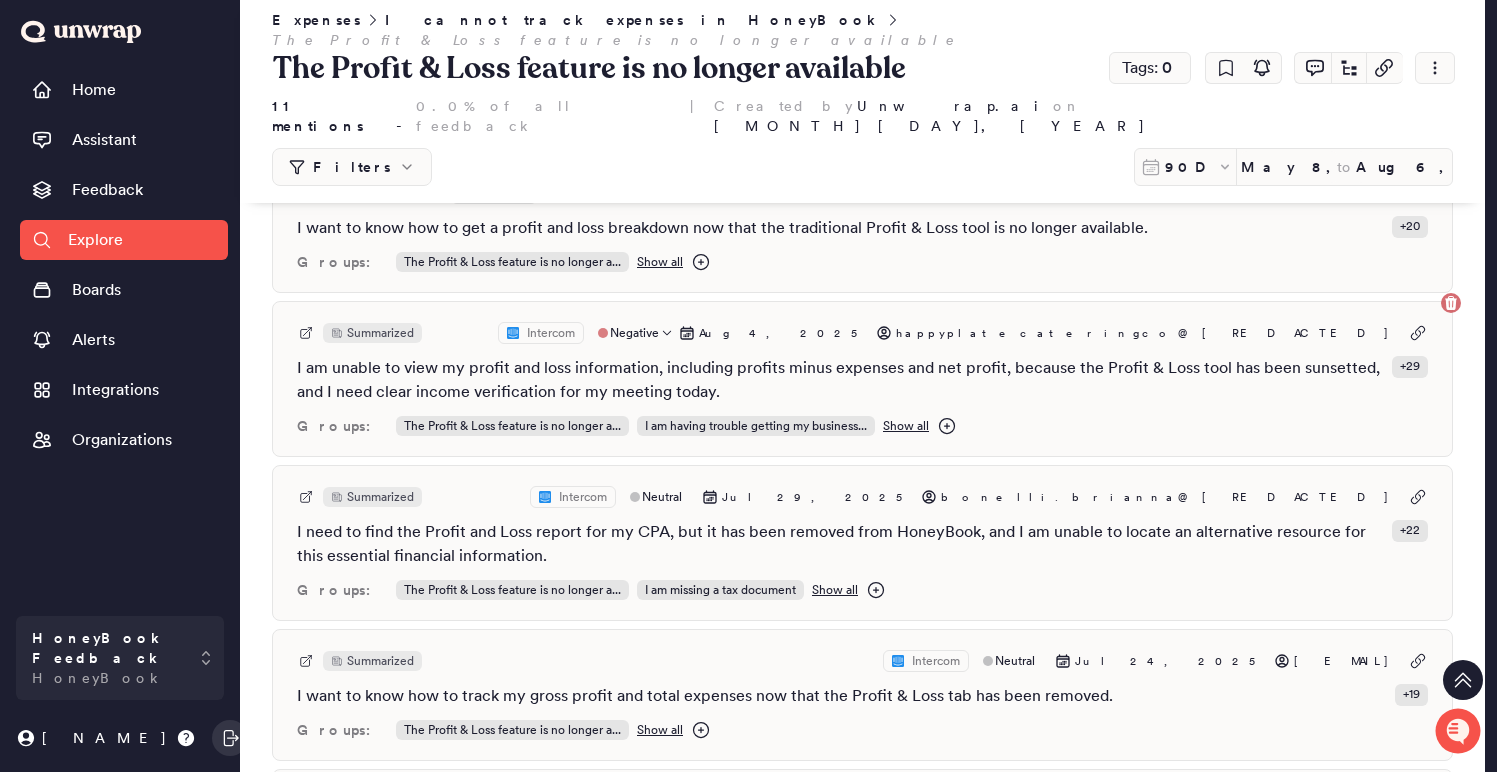 click on "Show all" at bounding box center [906, 426] 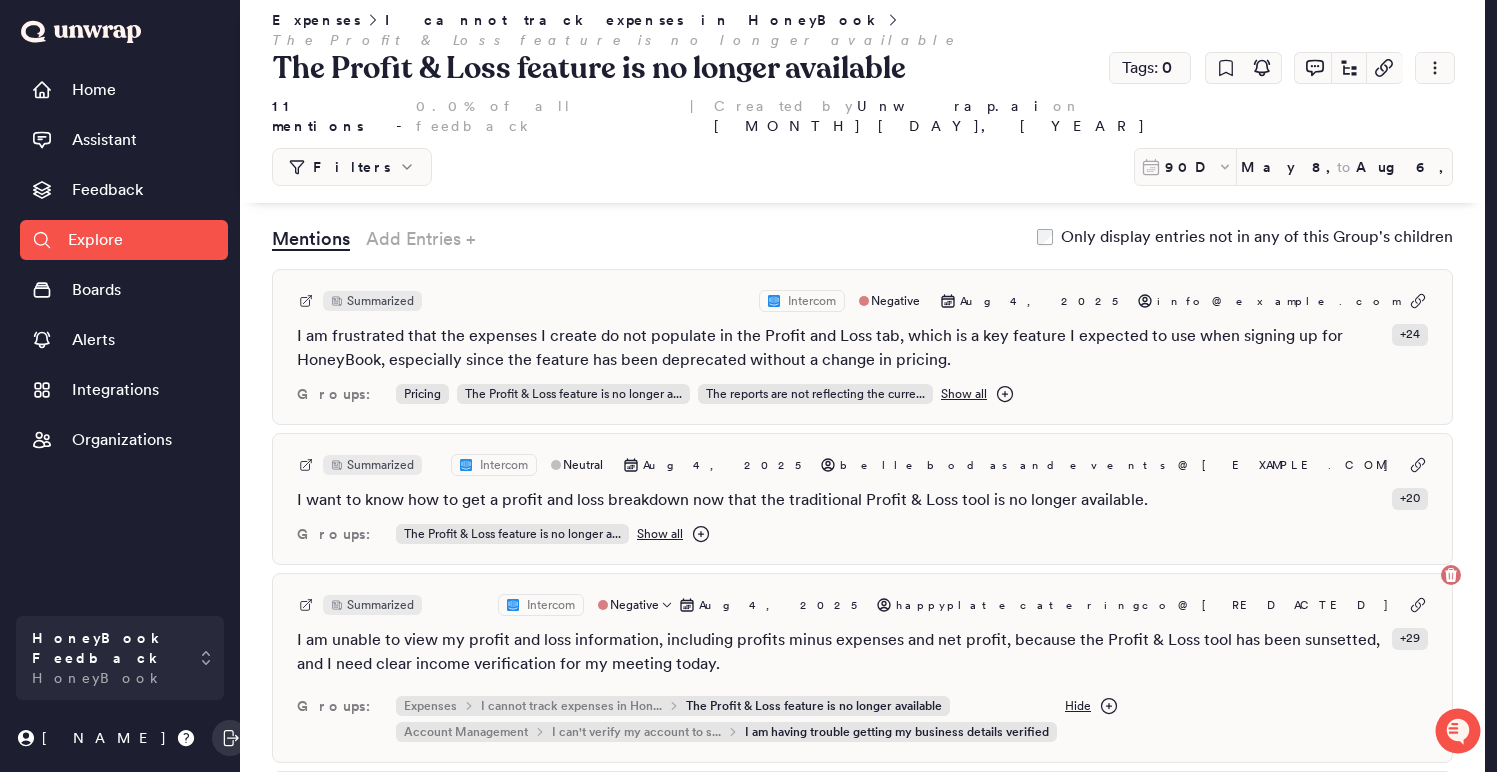 scroll, scrollTop: 0, scrollLeft: 0, axis: both 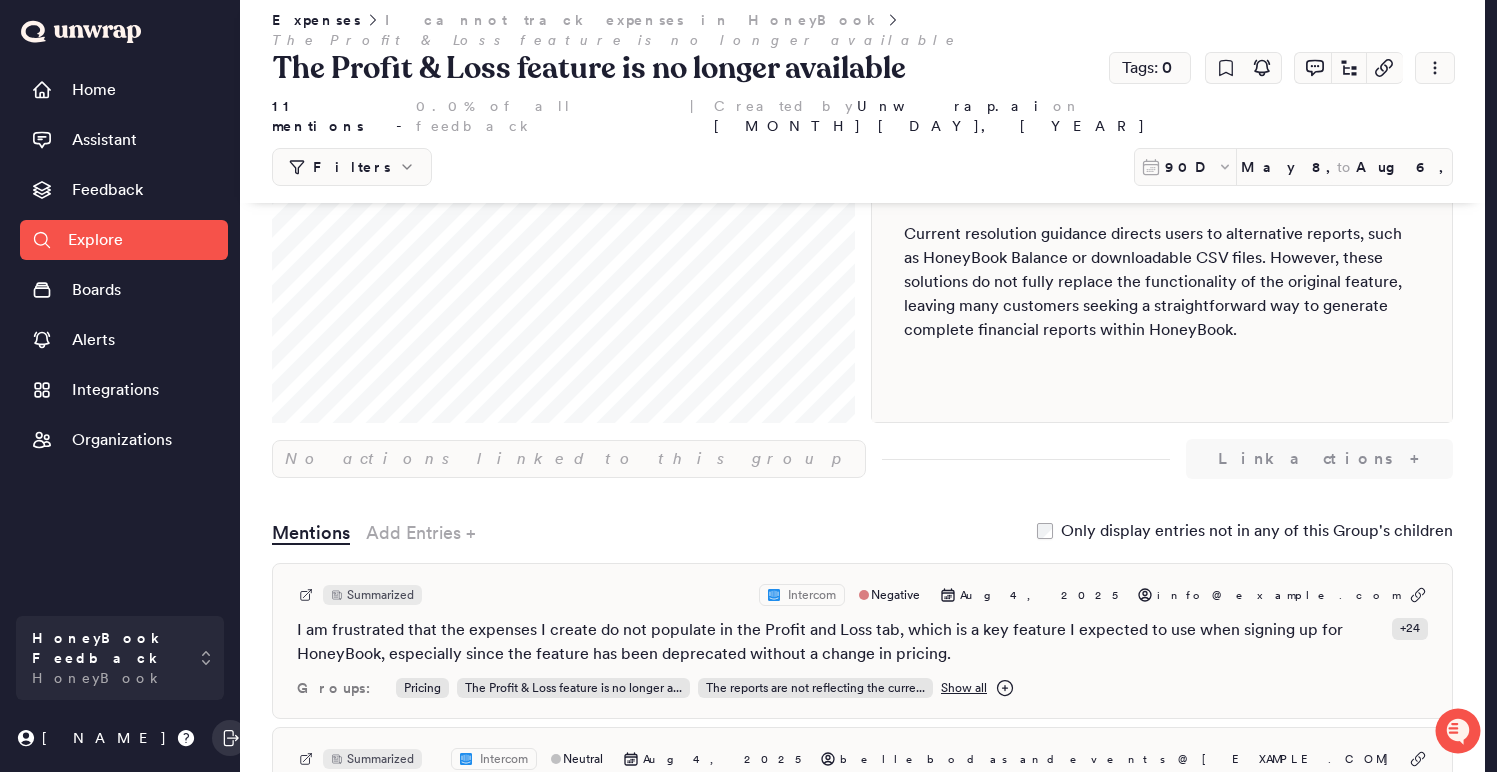 click on "I cannot track expenses in HoneyBook" at bounding box center (633, 20) 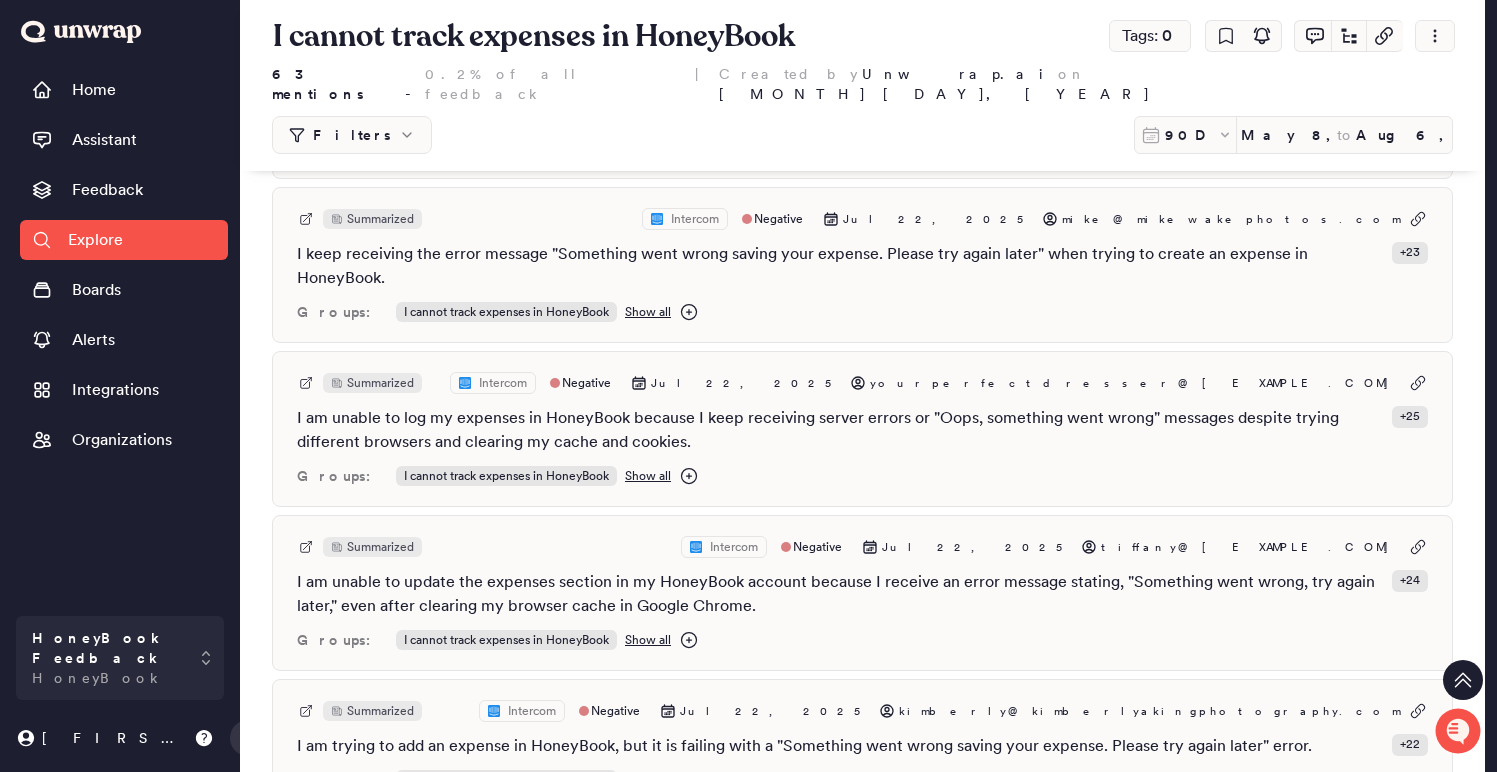 scroll, scrollTop: 2743, scrollLeft: 0, axis: vertical 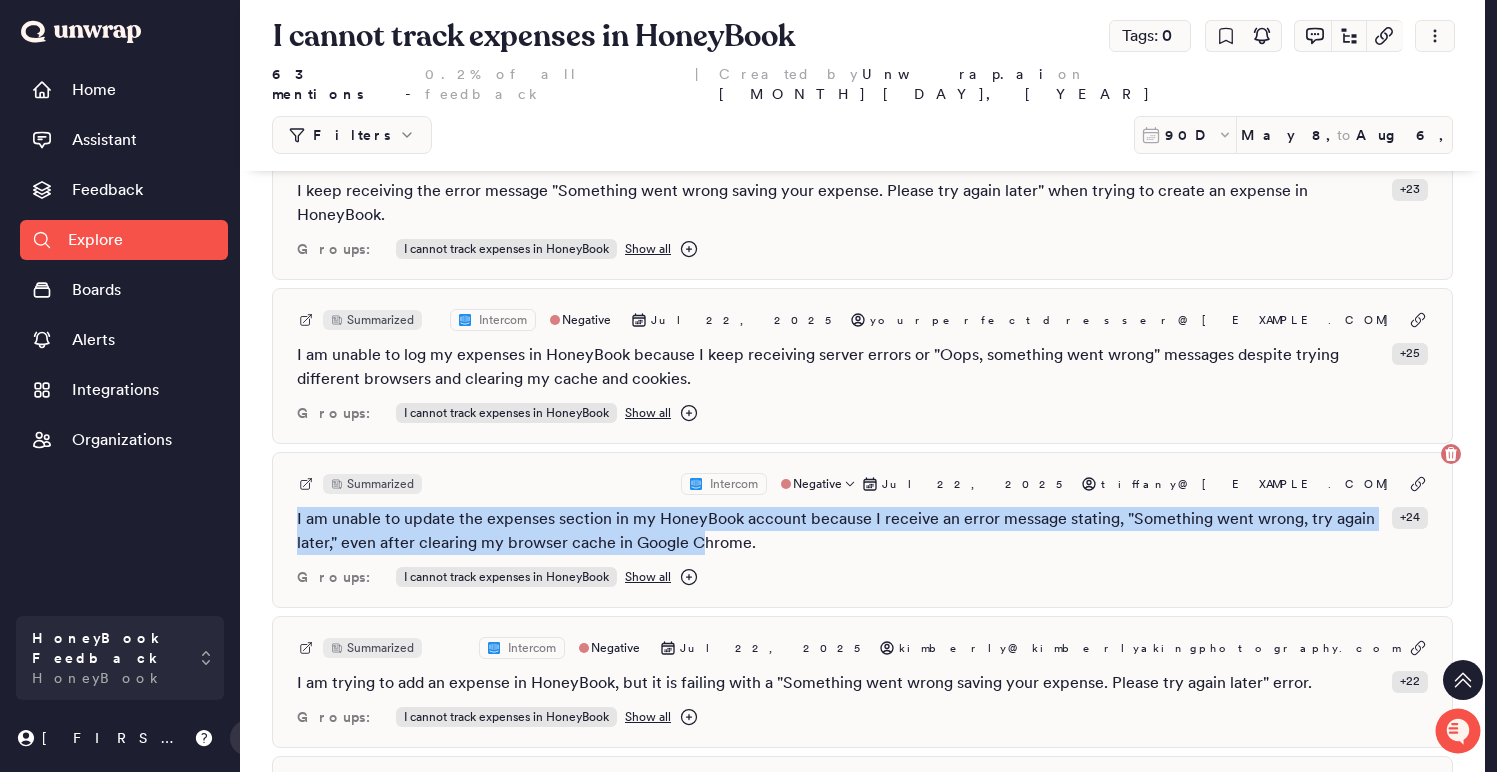 drag, startPoint x: 705, startPoint y: 497, endPoint x: 636, endPoint y: 457, distance: 79.755875 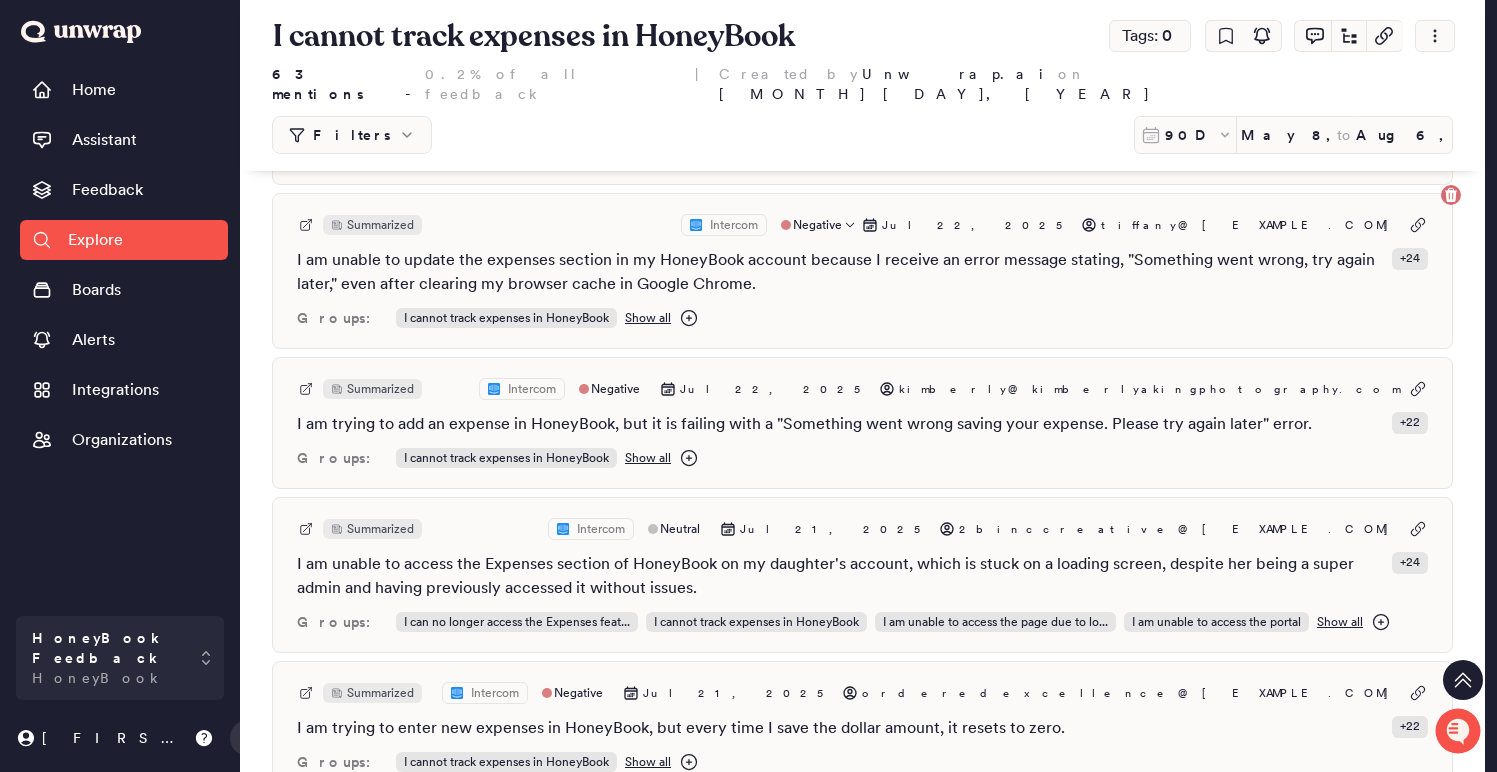 scroll, scrollTop: 3214, scrollLeft: 0, axis: vertical 